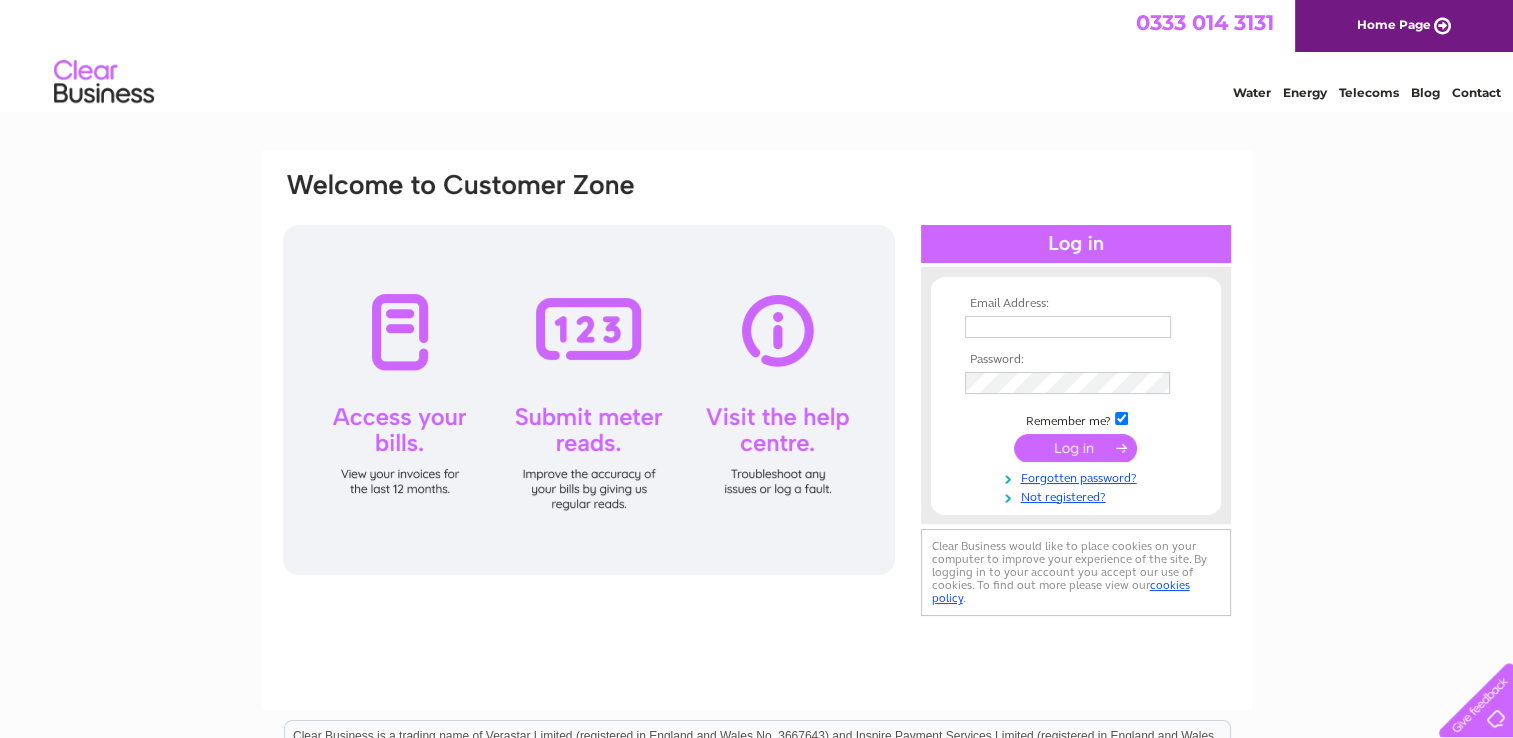 scroll, scrollTop: 0, scrollLeft: 0, axis: both 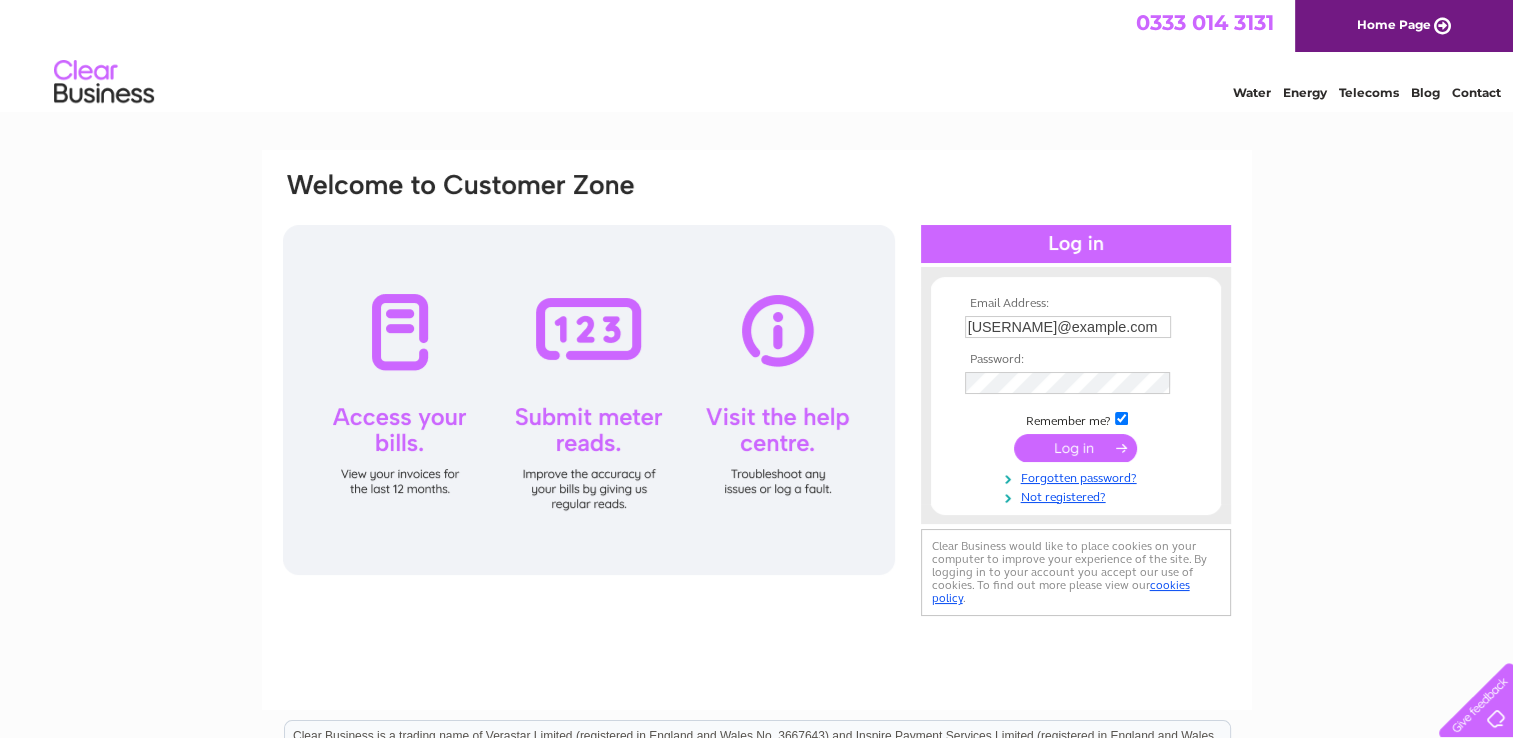 click at bounding box center [1075, 448] 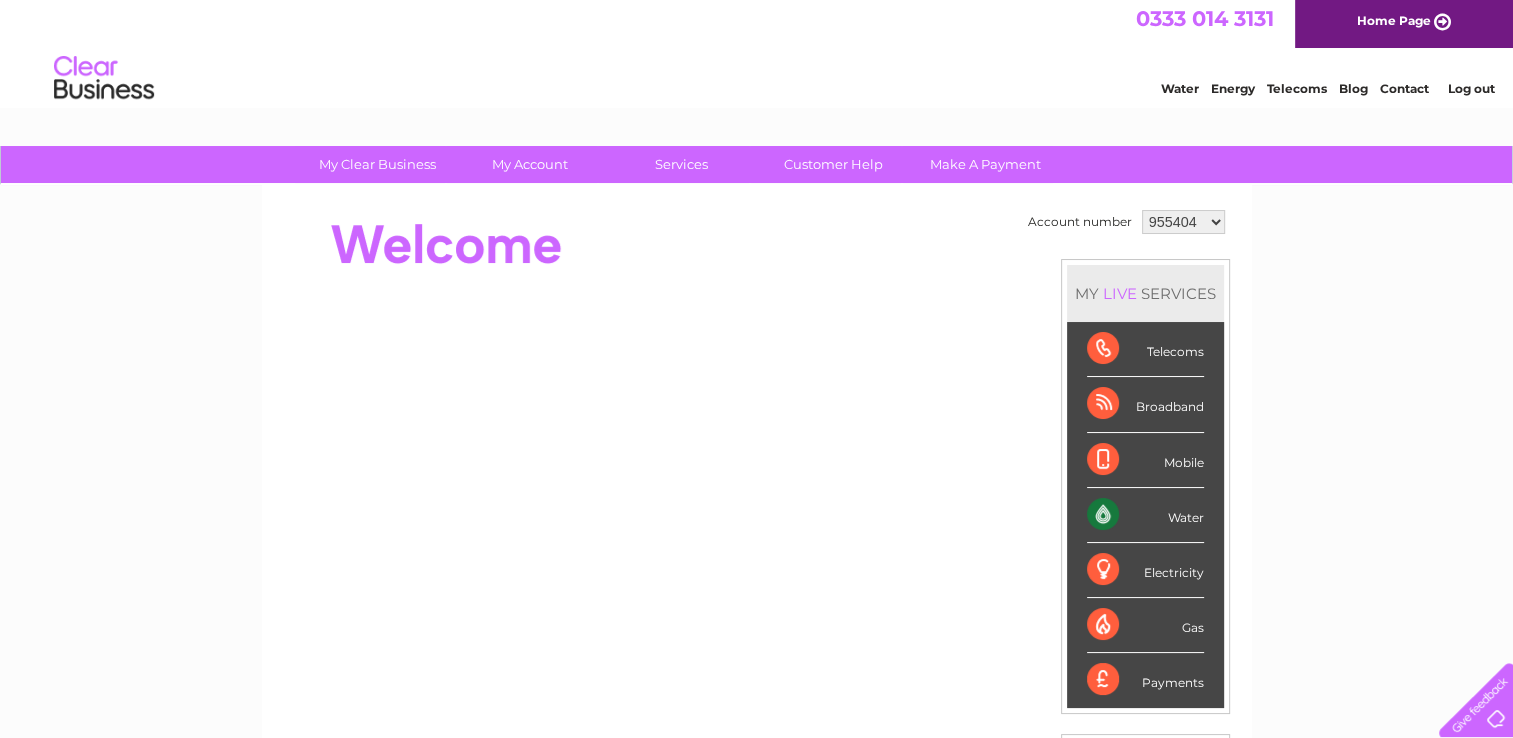 scroll, scrollTop: 0, scrollLeft: 0, axis: both 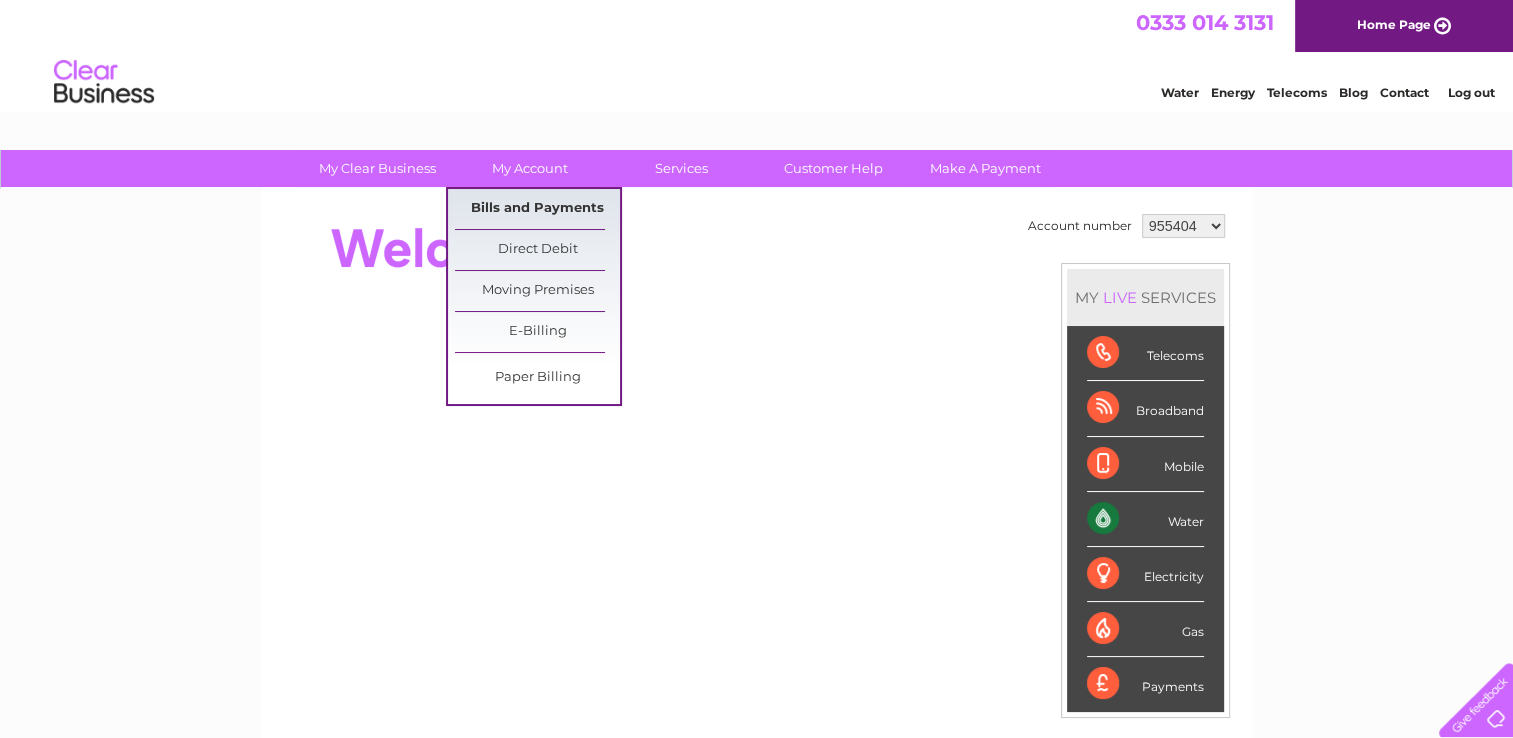 click on "Bills and Payments" at bounding box center (537, 209) 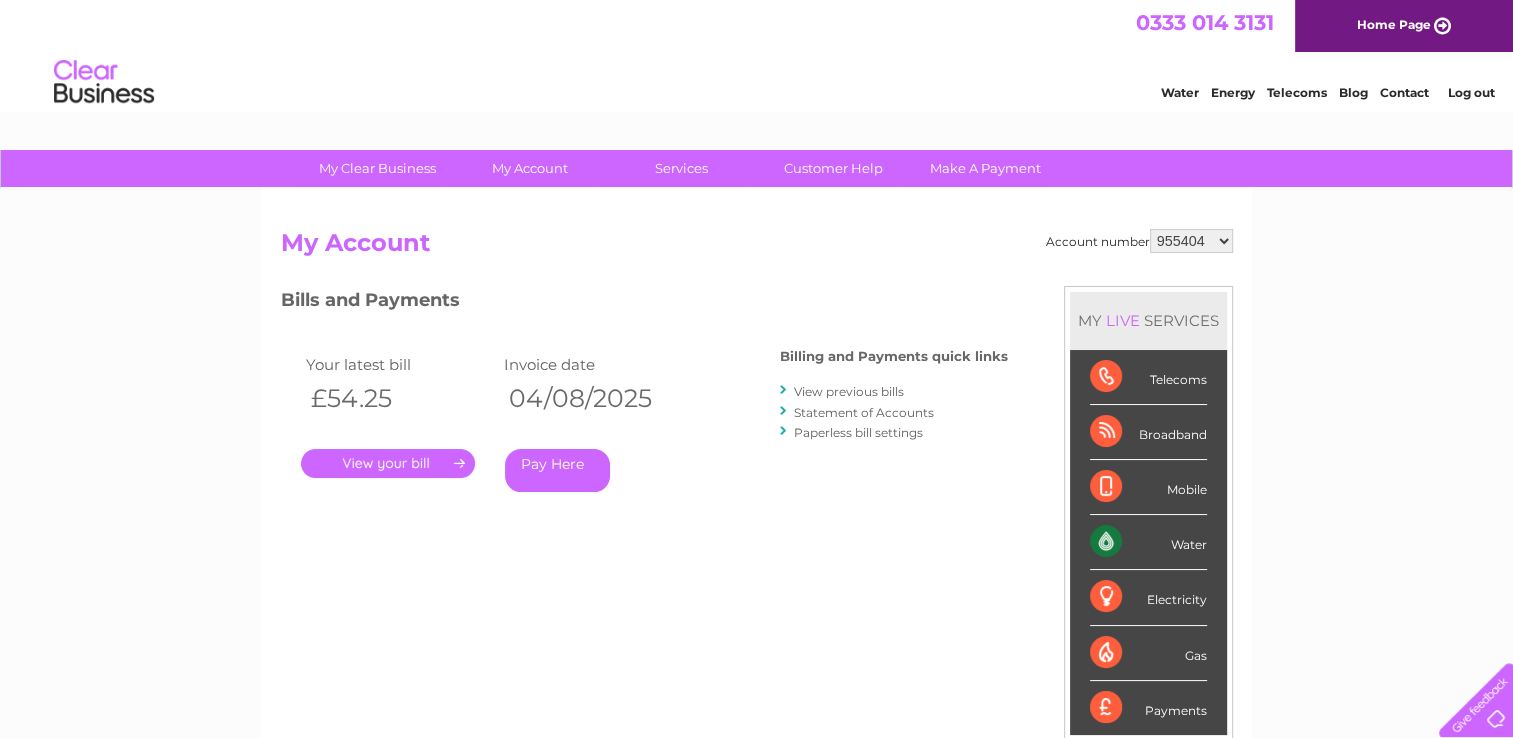 scroll, scrollTop: 0, scrollLeft: 0, axis: both 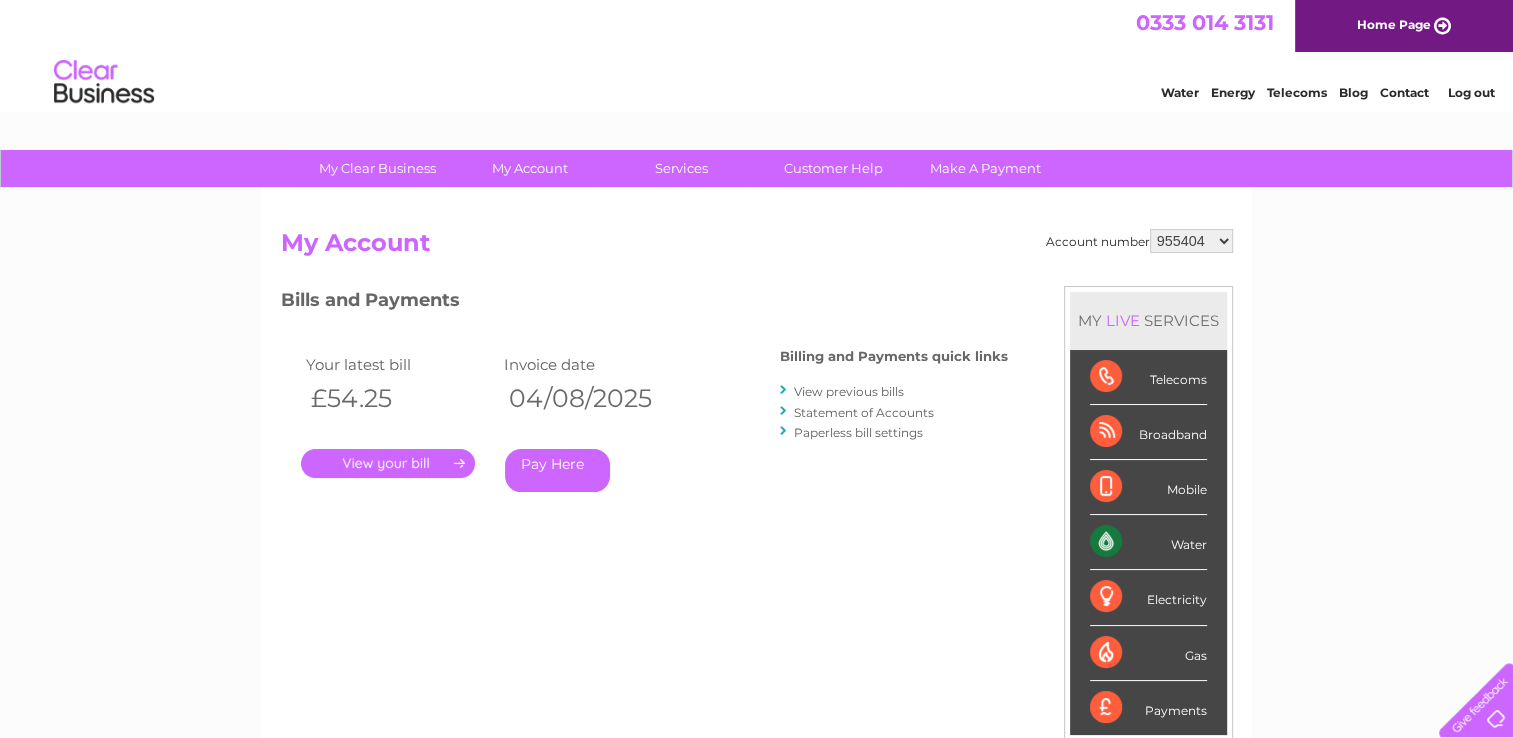 click on "." at bounding box center (388, 463) 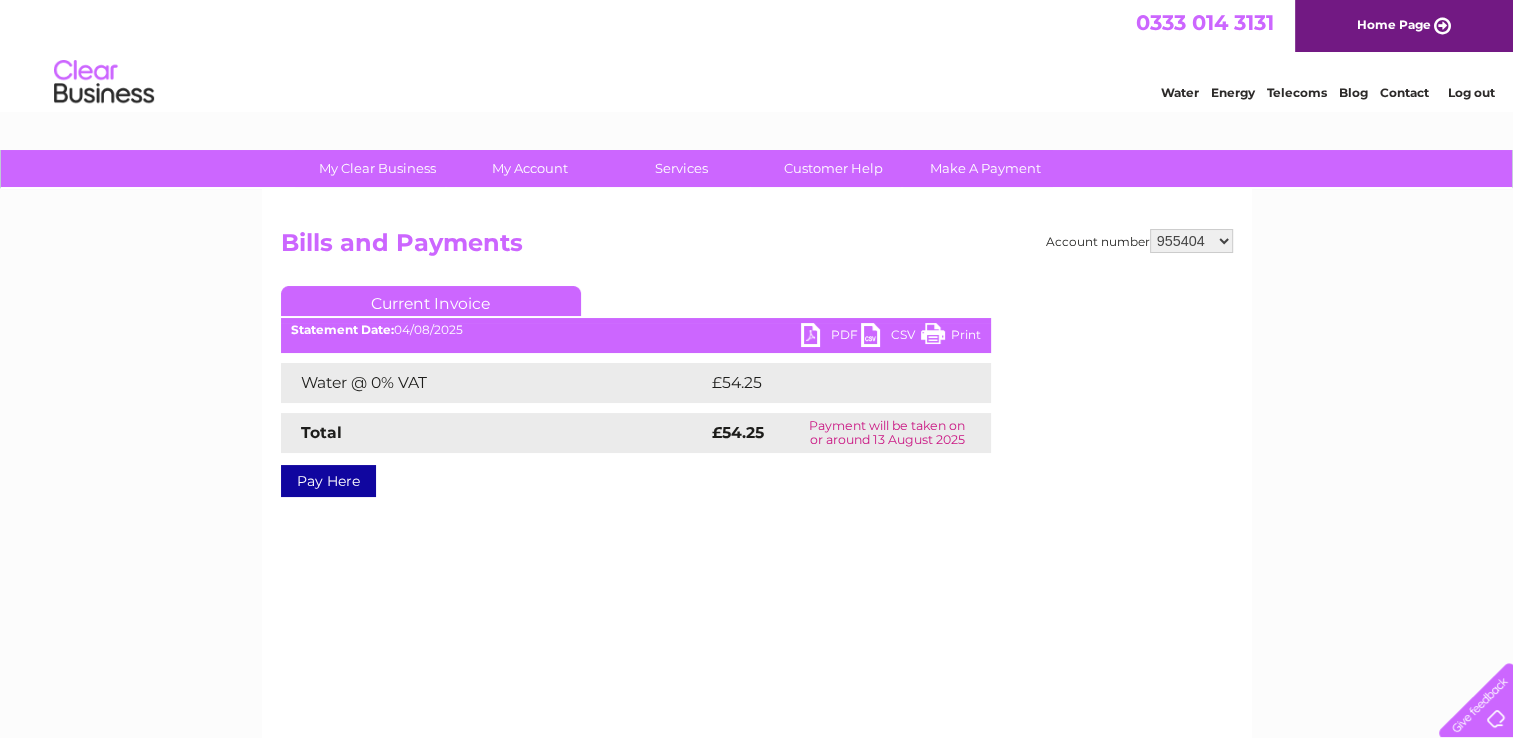 scroll, scrollTop: 0, scrollLeft: 0, axis: both 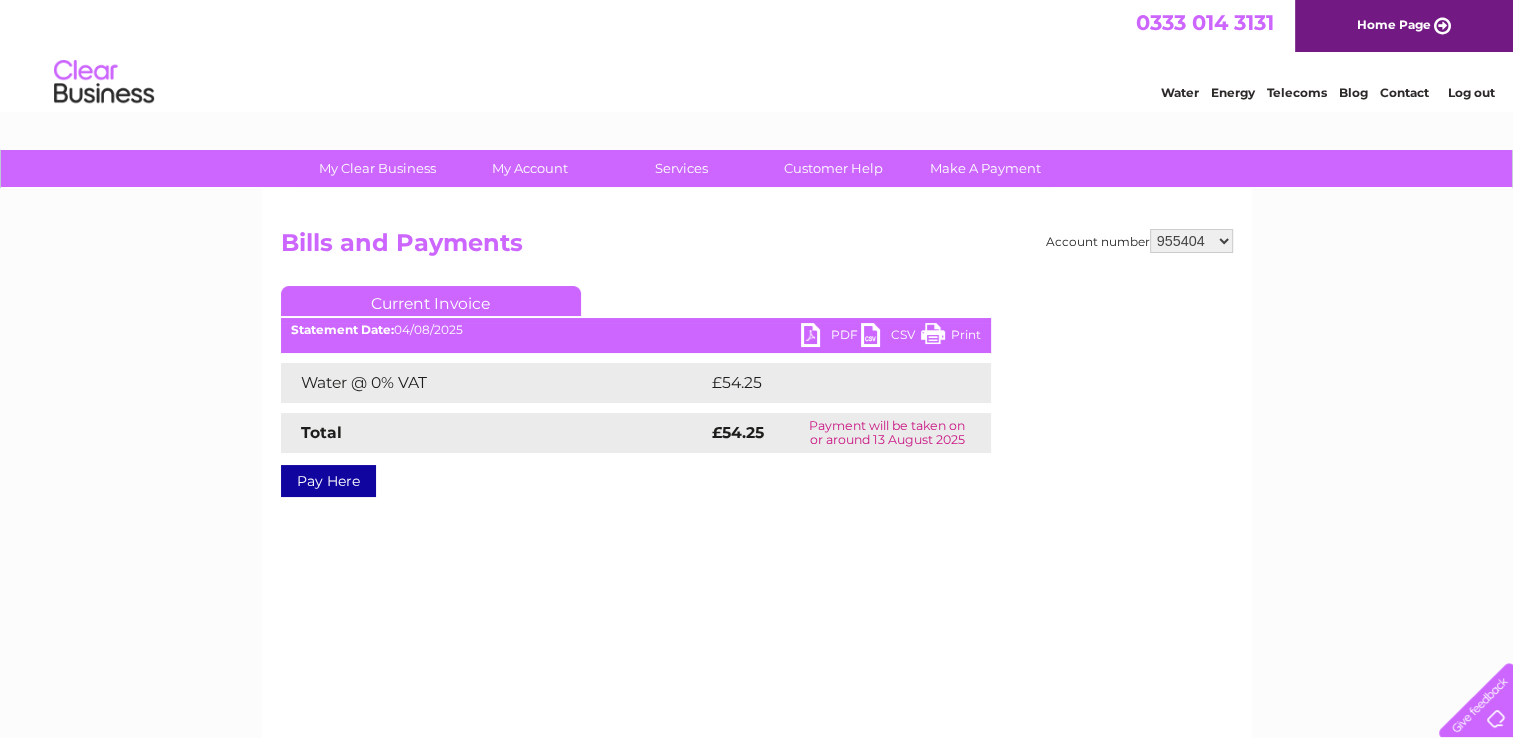 click on "Log out" at bounding box center (1470, 92) 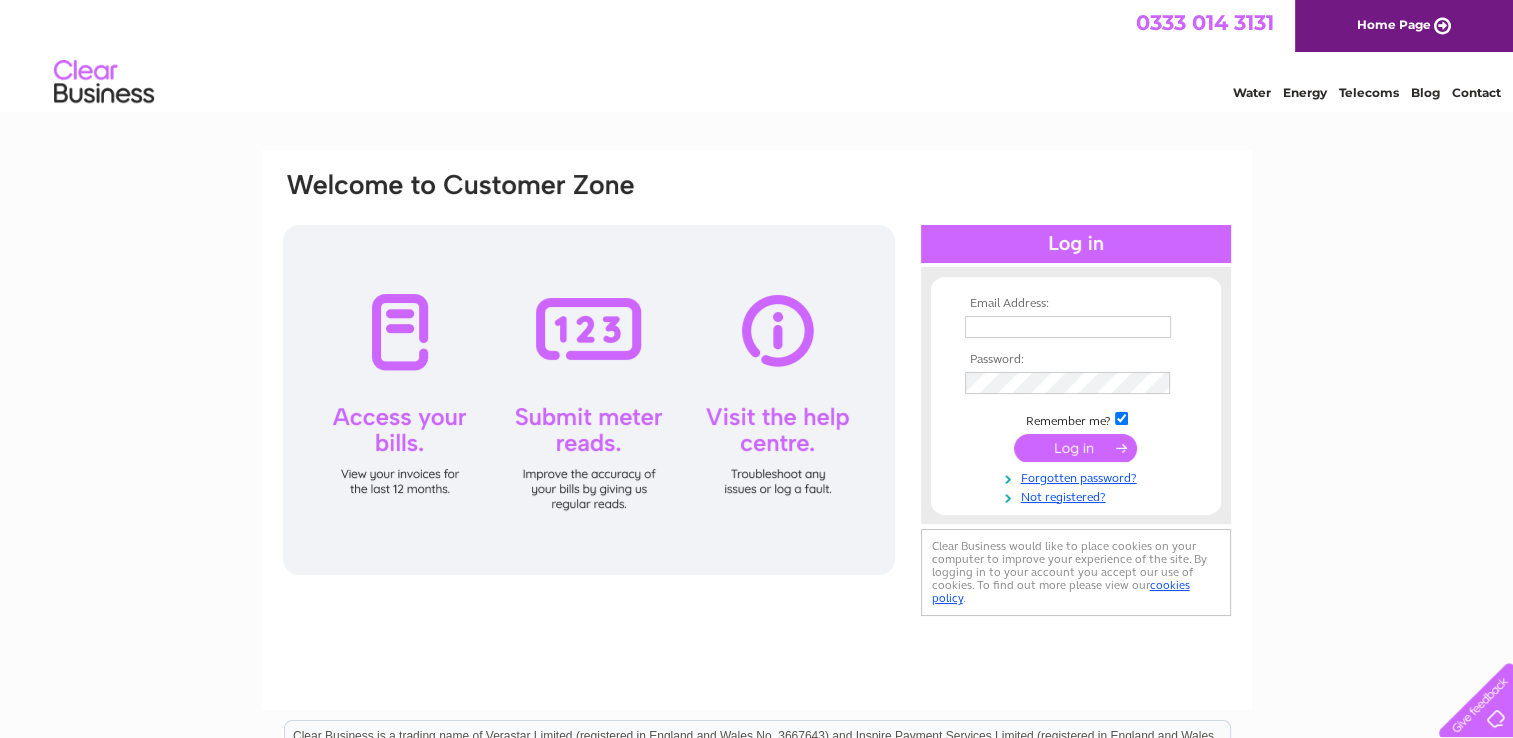 scroll, scrollTop: 0, scrollLeft: 0, axis: both 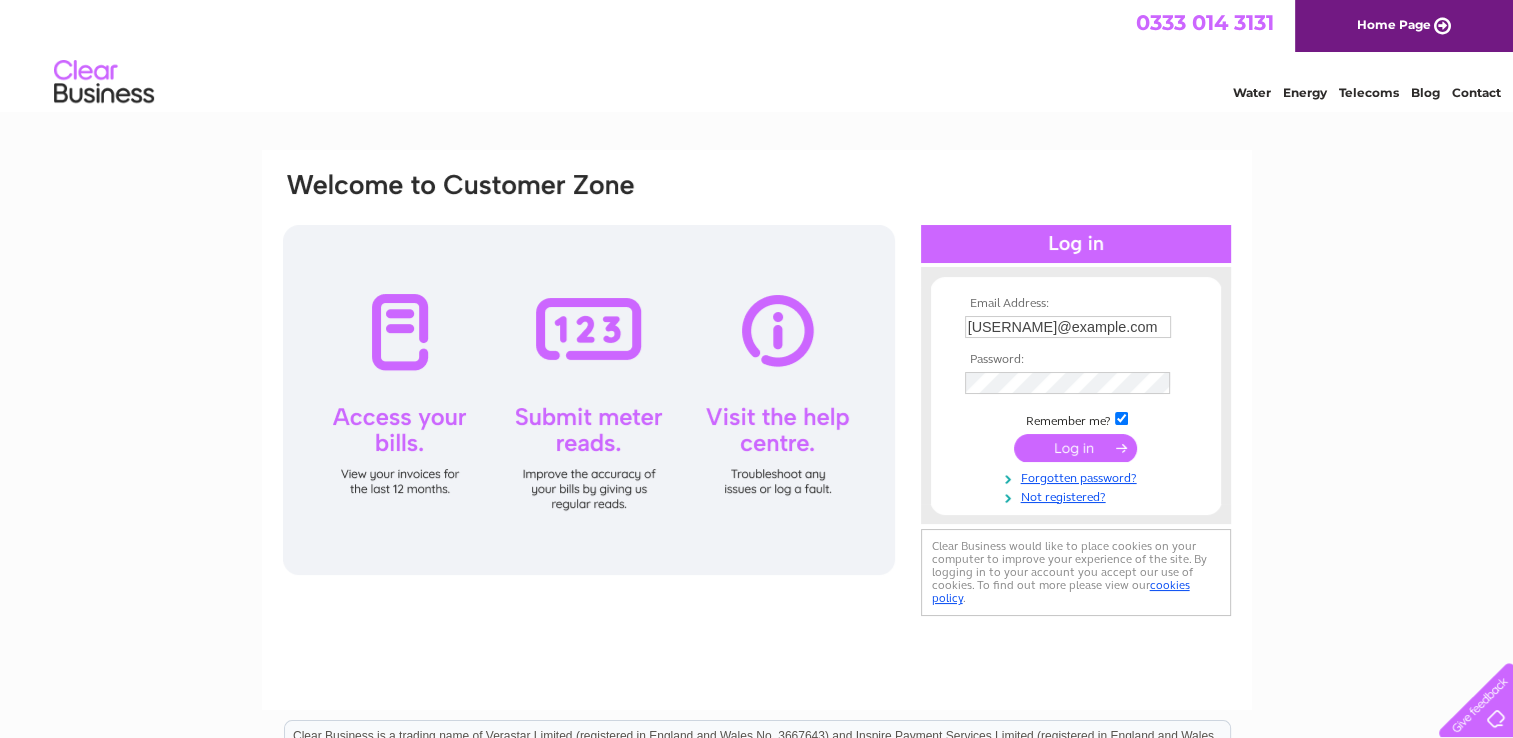 click at bounding box center [1075, 448] 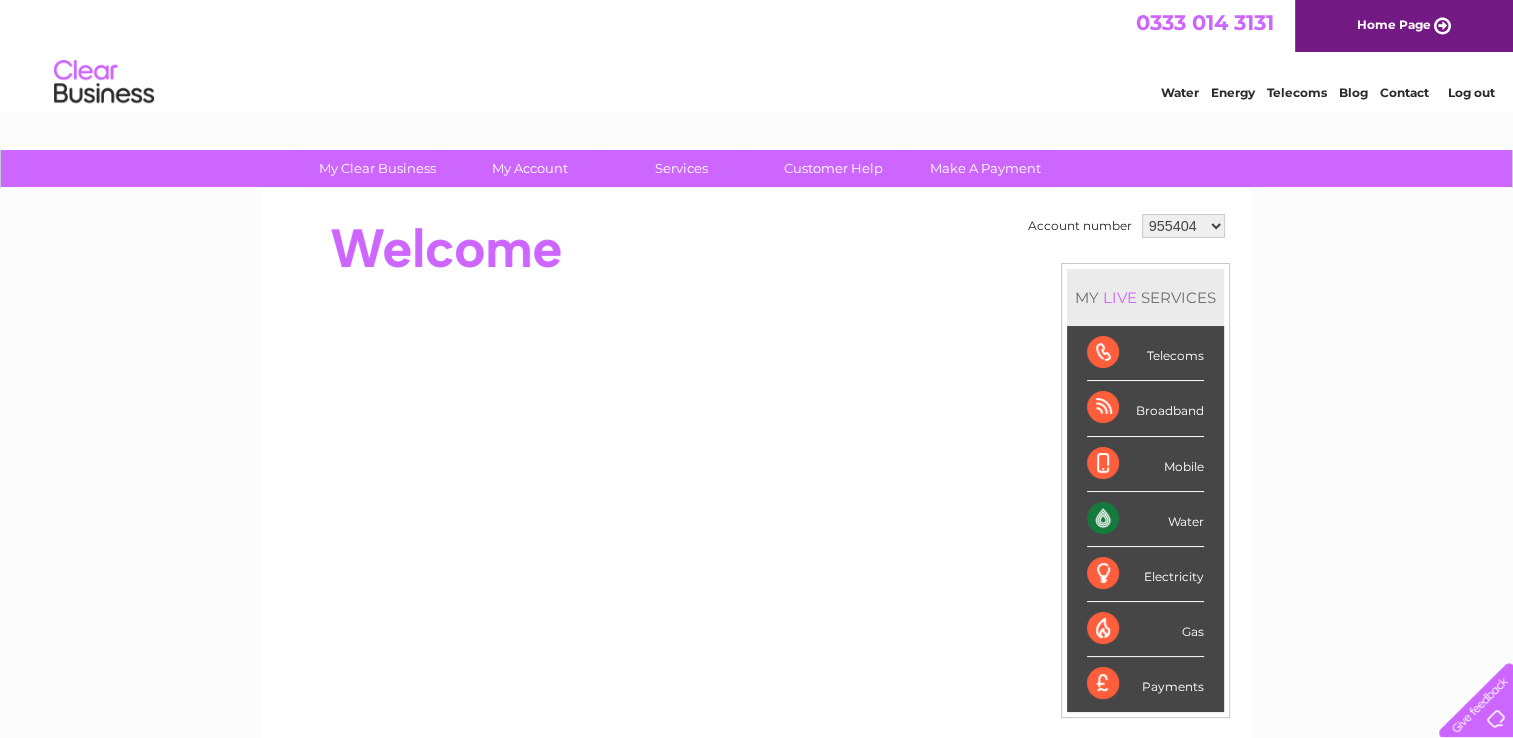 scroll, scrollTop: 0, scrollLeft: 0, axis: both 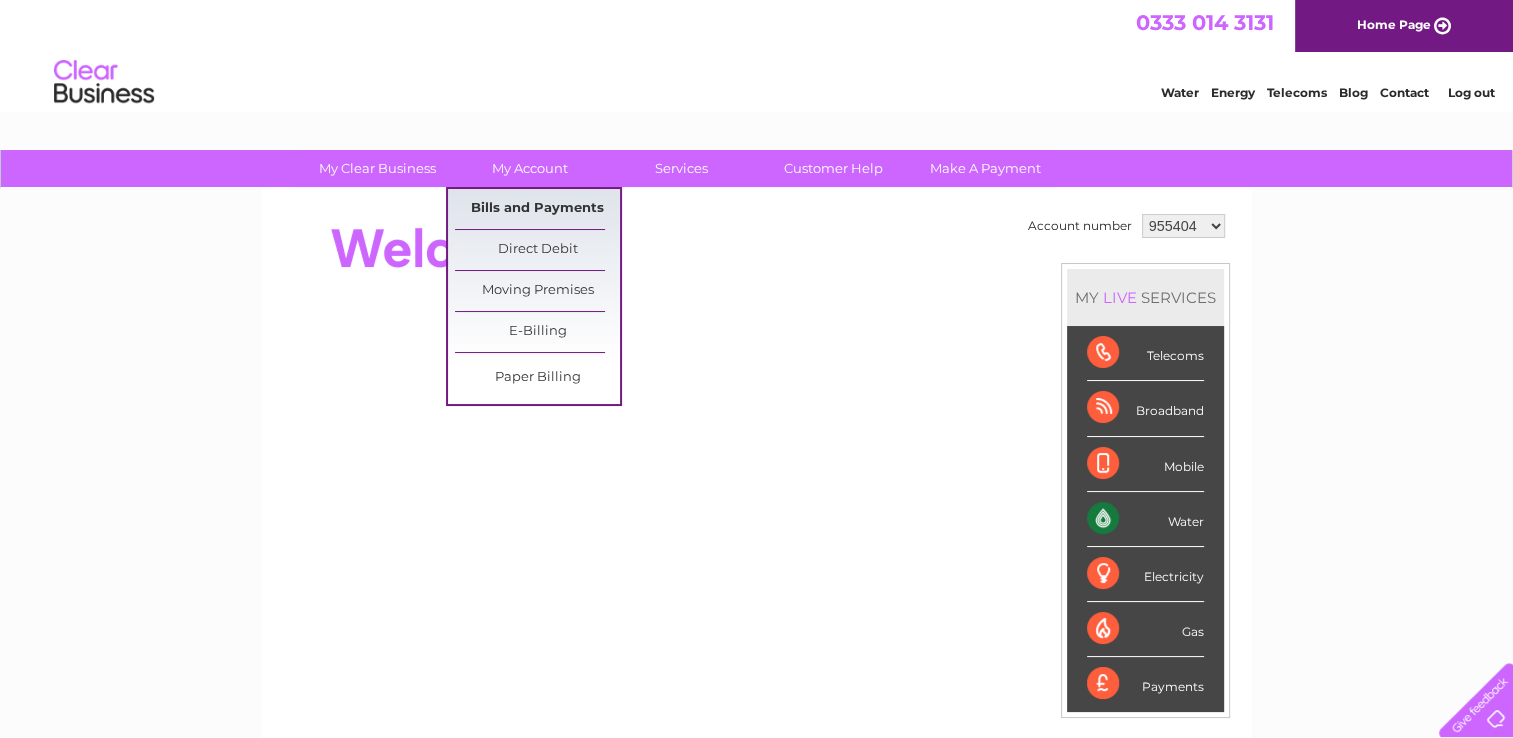 click on "Bills and Payments" at bounding box center [537, 209] 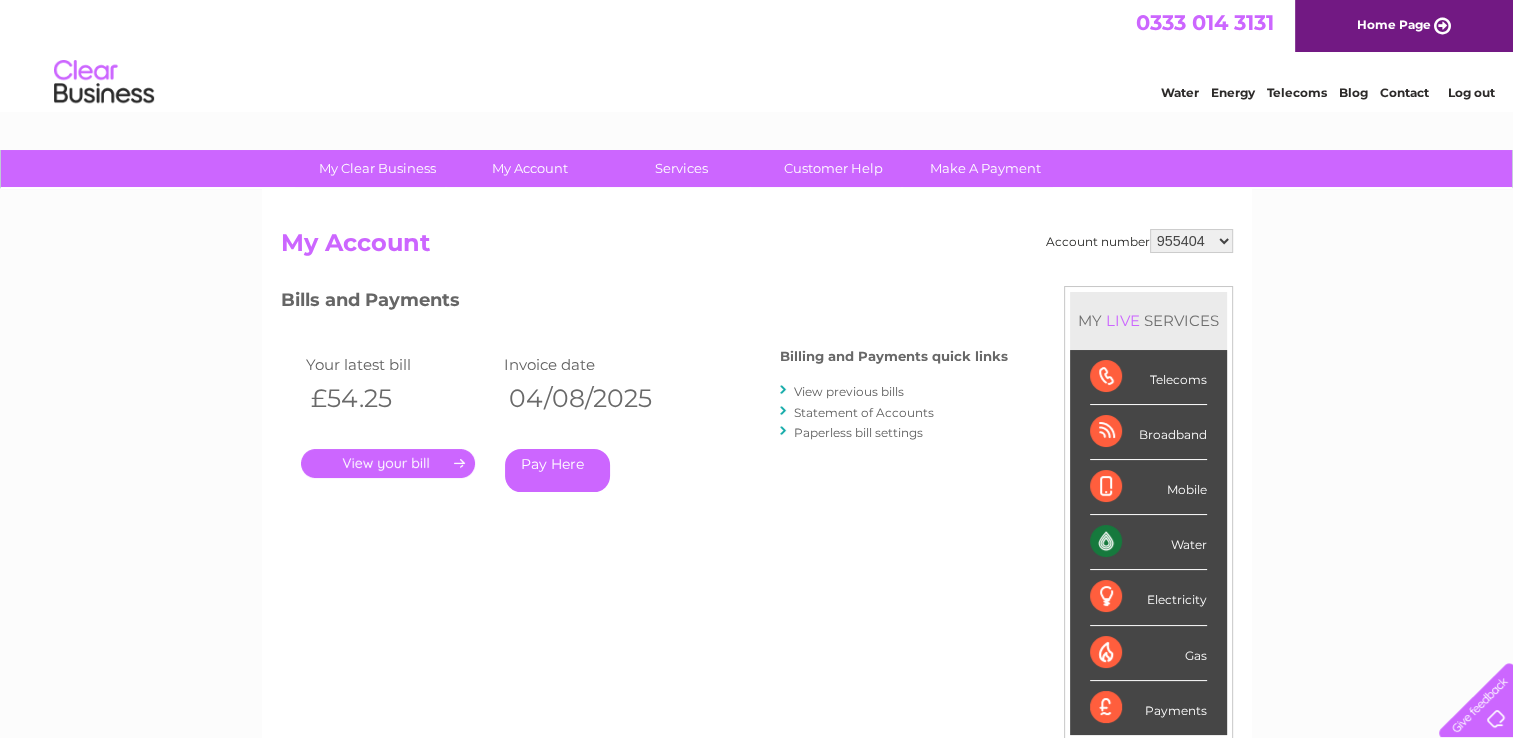 scroll, scrollTop: 0, scrollLeft: 0, axis: both 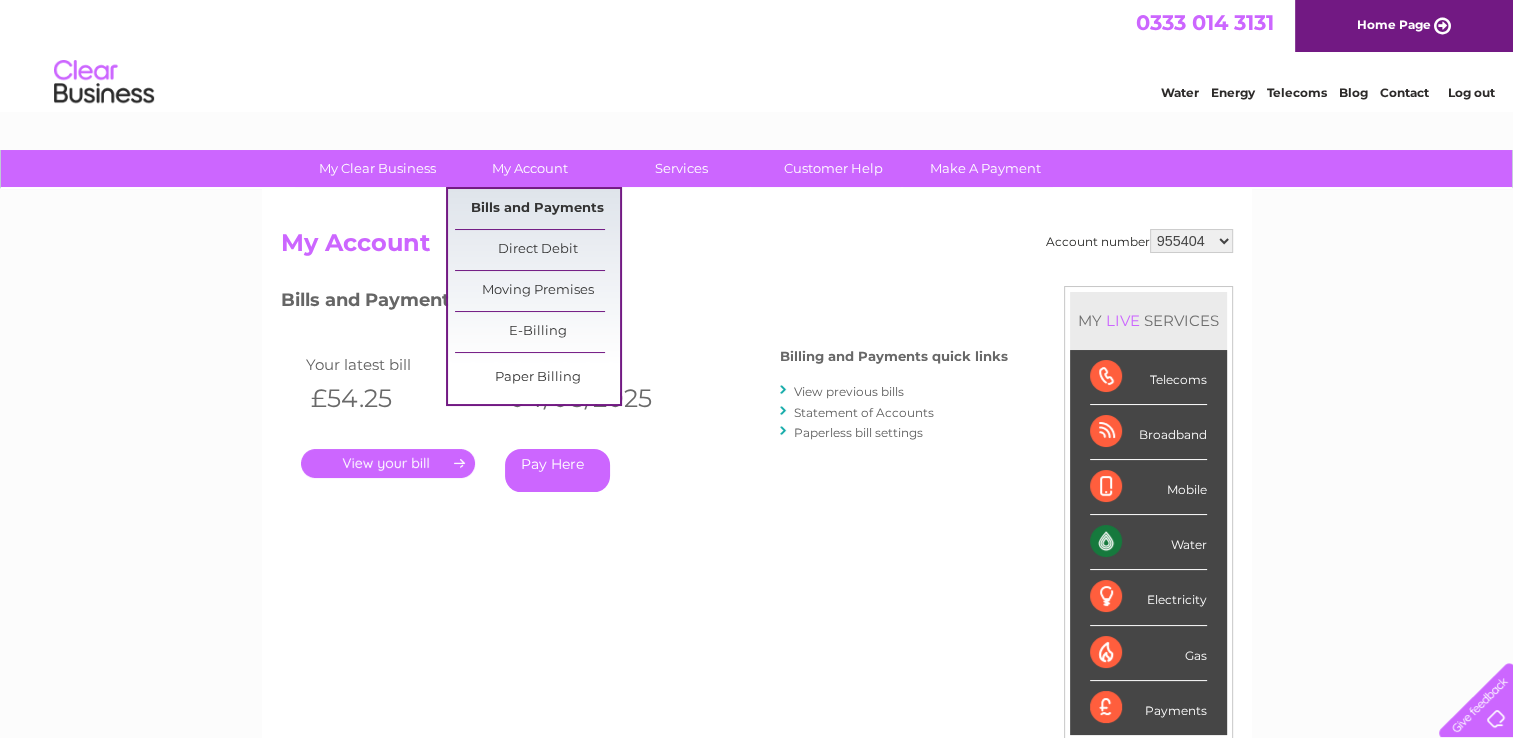 click on "Bills and Payments" at bounding box center (537, 209) 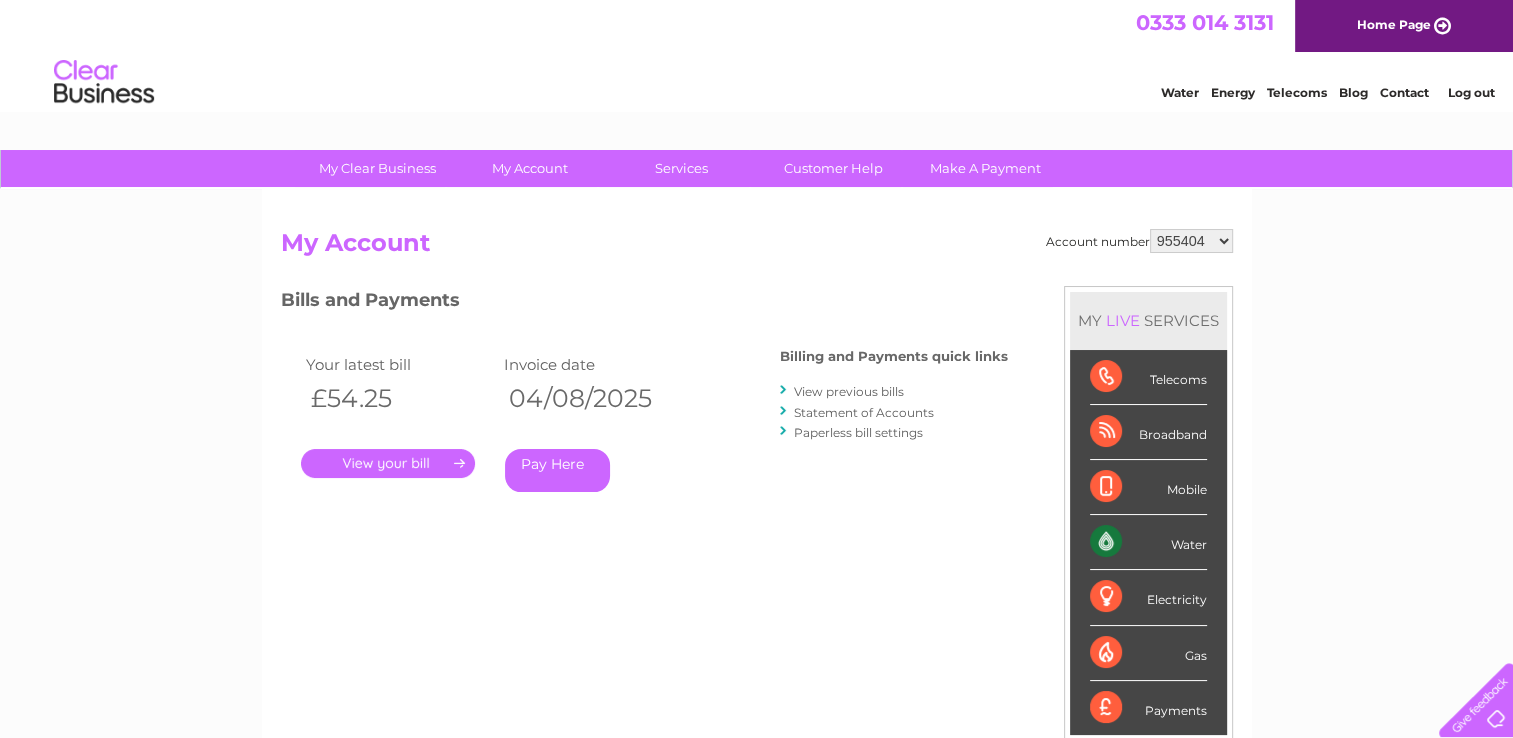 scroll, scrollTop: 0, scrollLeft: 0, axis: both 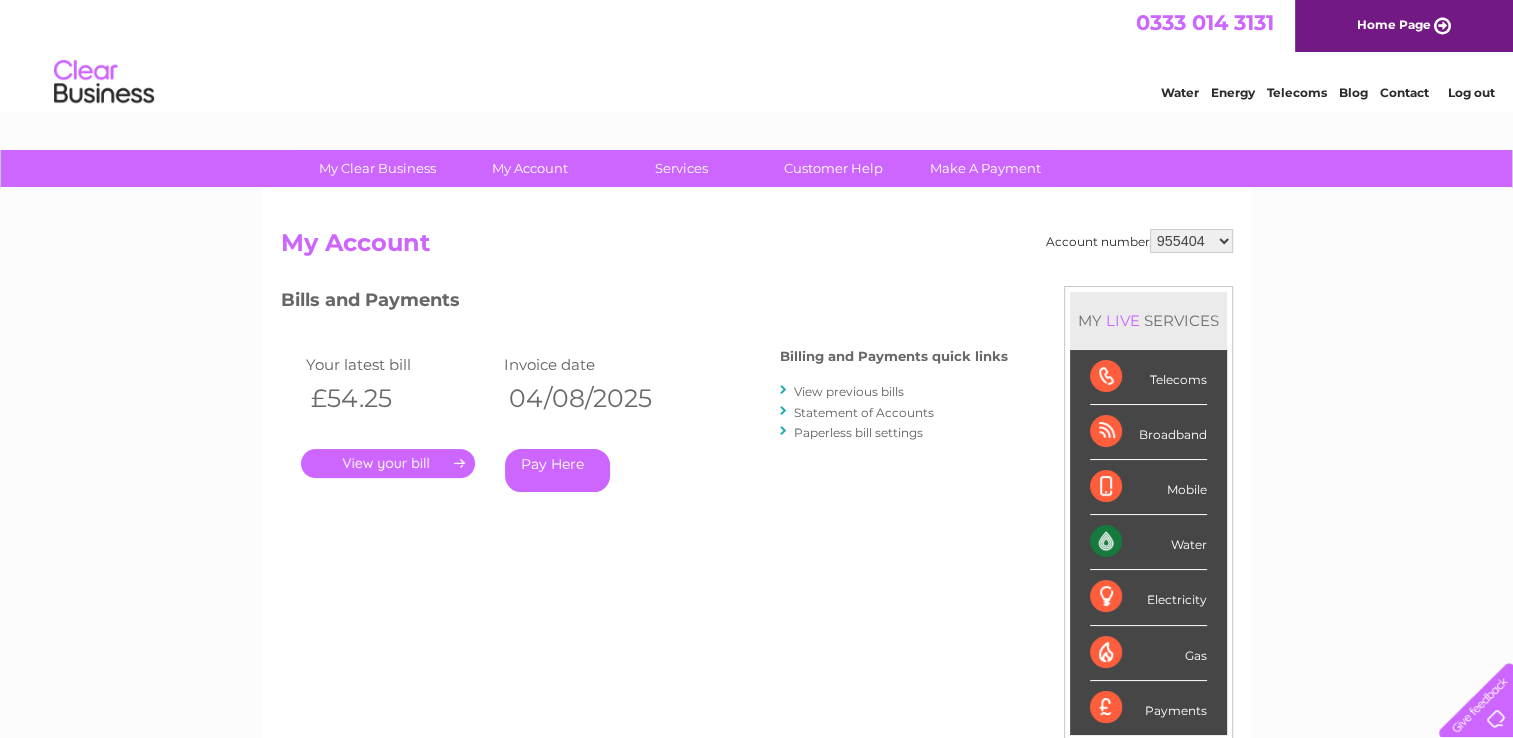 click on "." at bounding box center (388, 463) 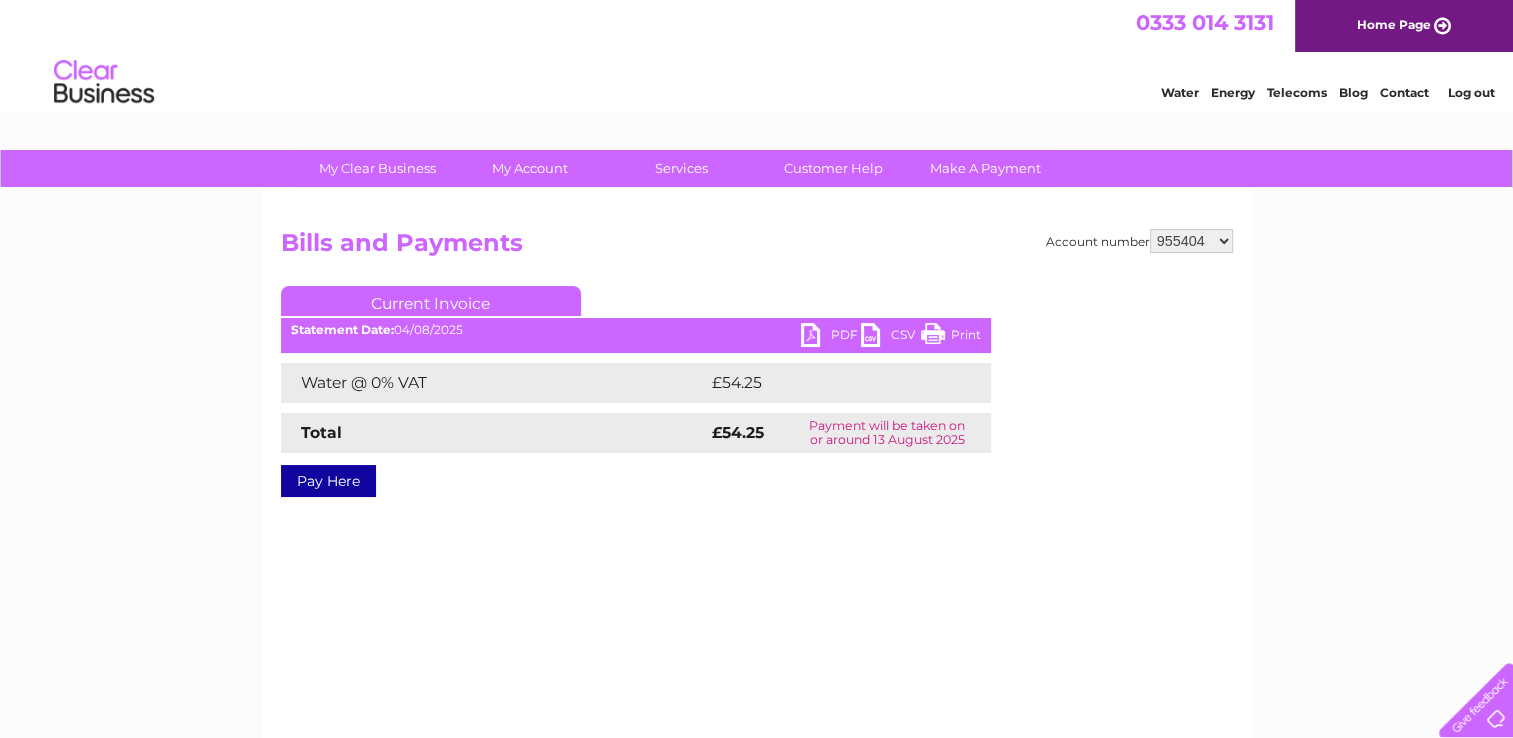 scroll, scrollTop: 0, scrollLeft: 0, axis: both 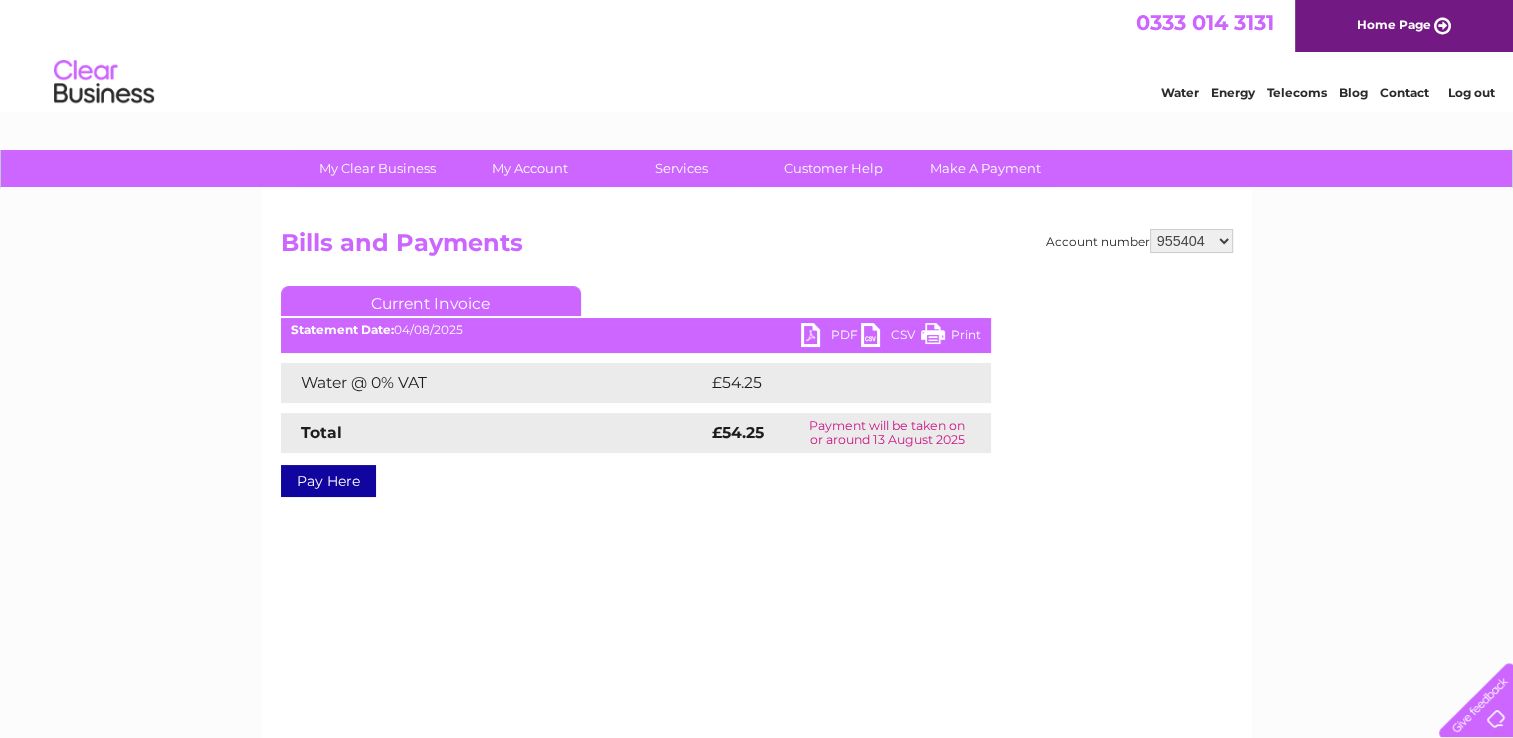 click on "PDF" at bounding box center [831, 337] 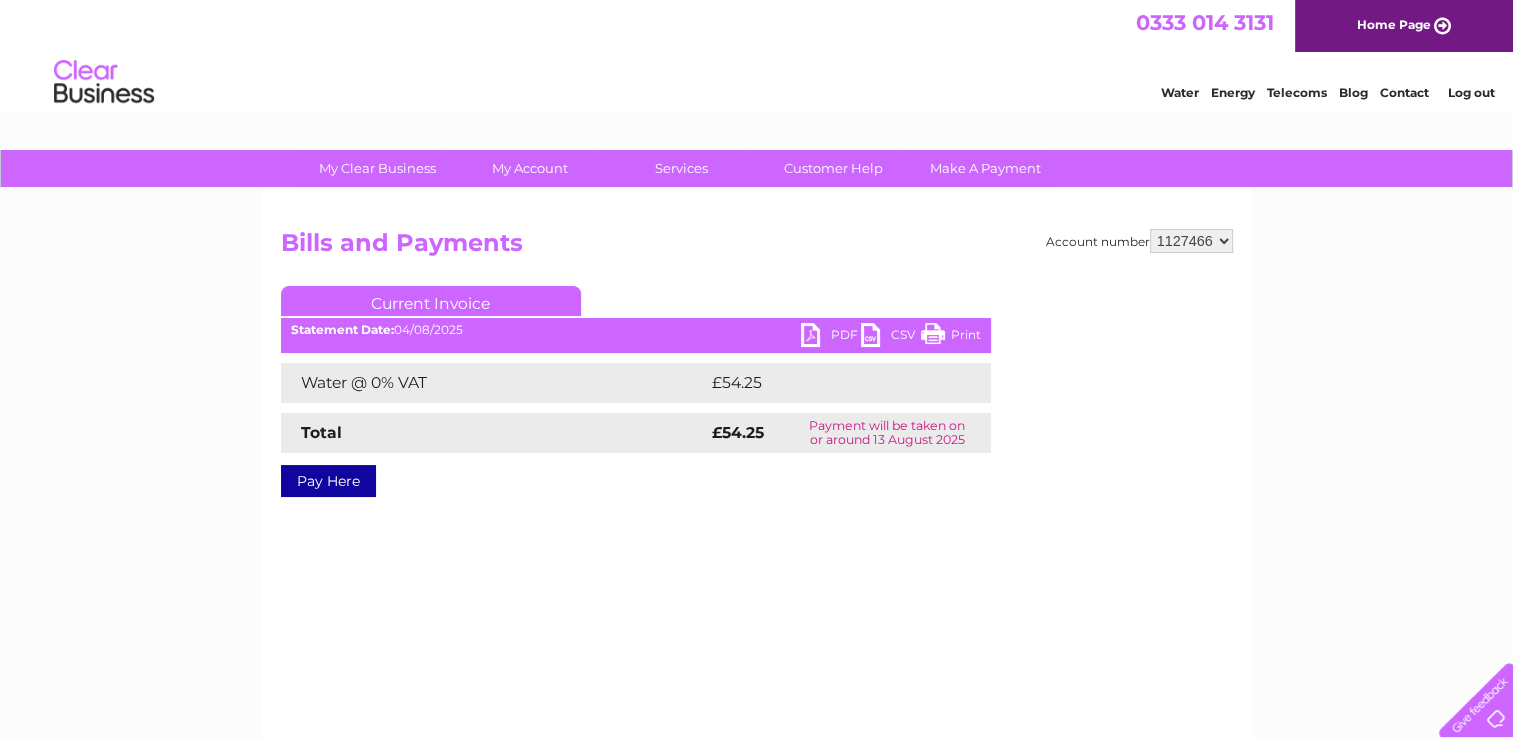 click on "955404
1127466" at bounding box center [1191, 241] 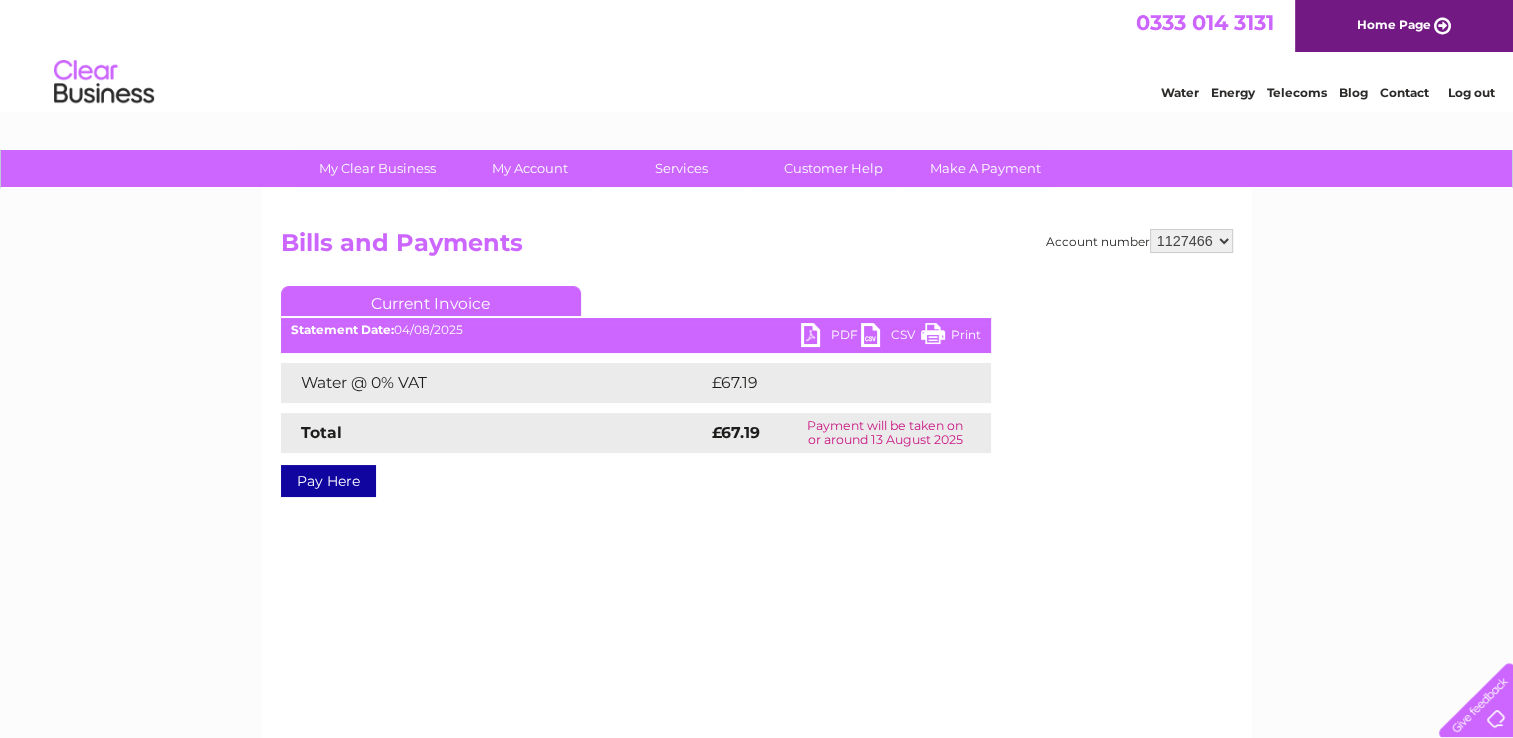 scroll, scrollTop: 0, scrollLeft: 0, axis: both 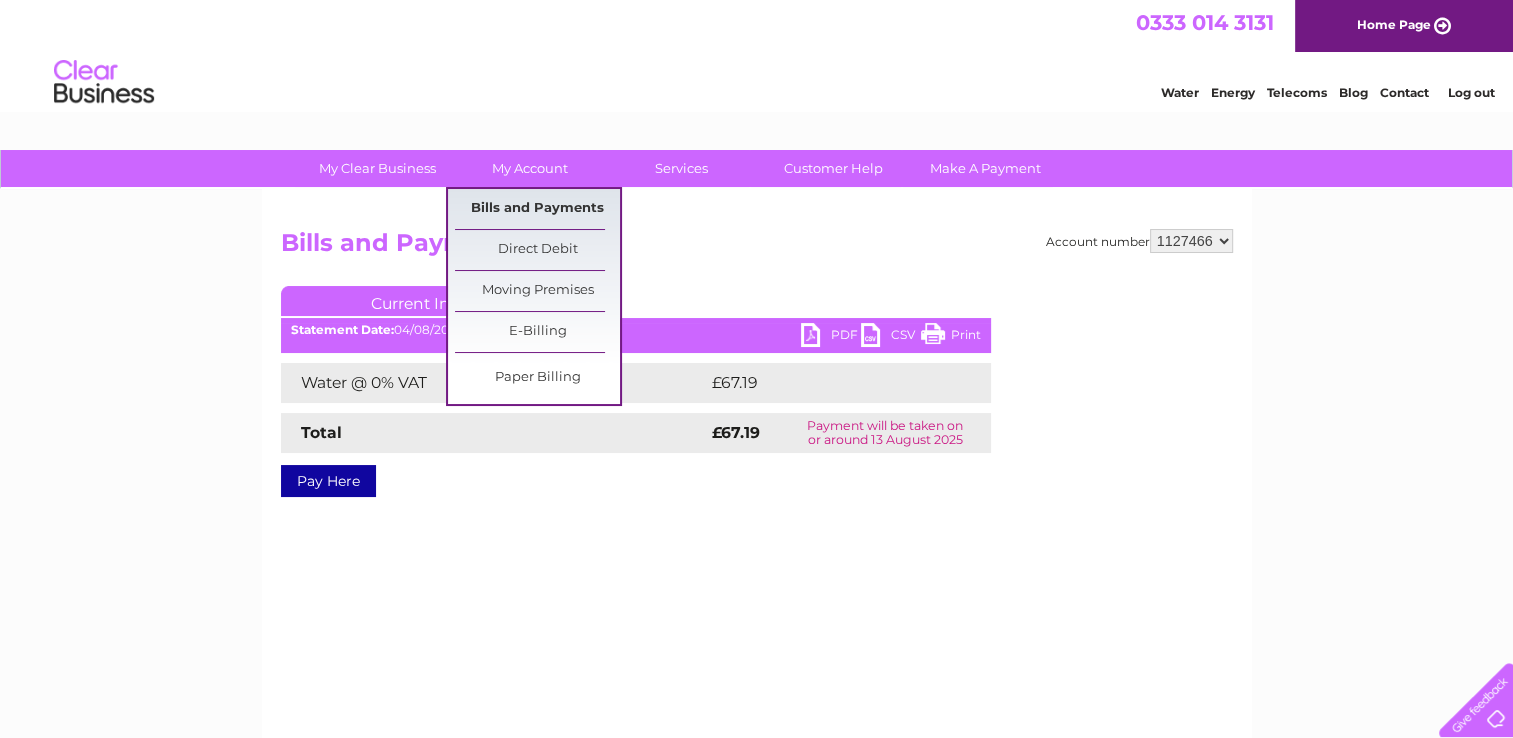 click on "Bills and Payments" at bounding box center (537, 209) 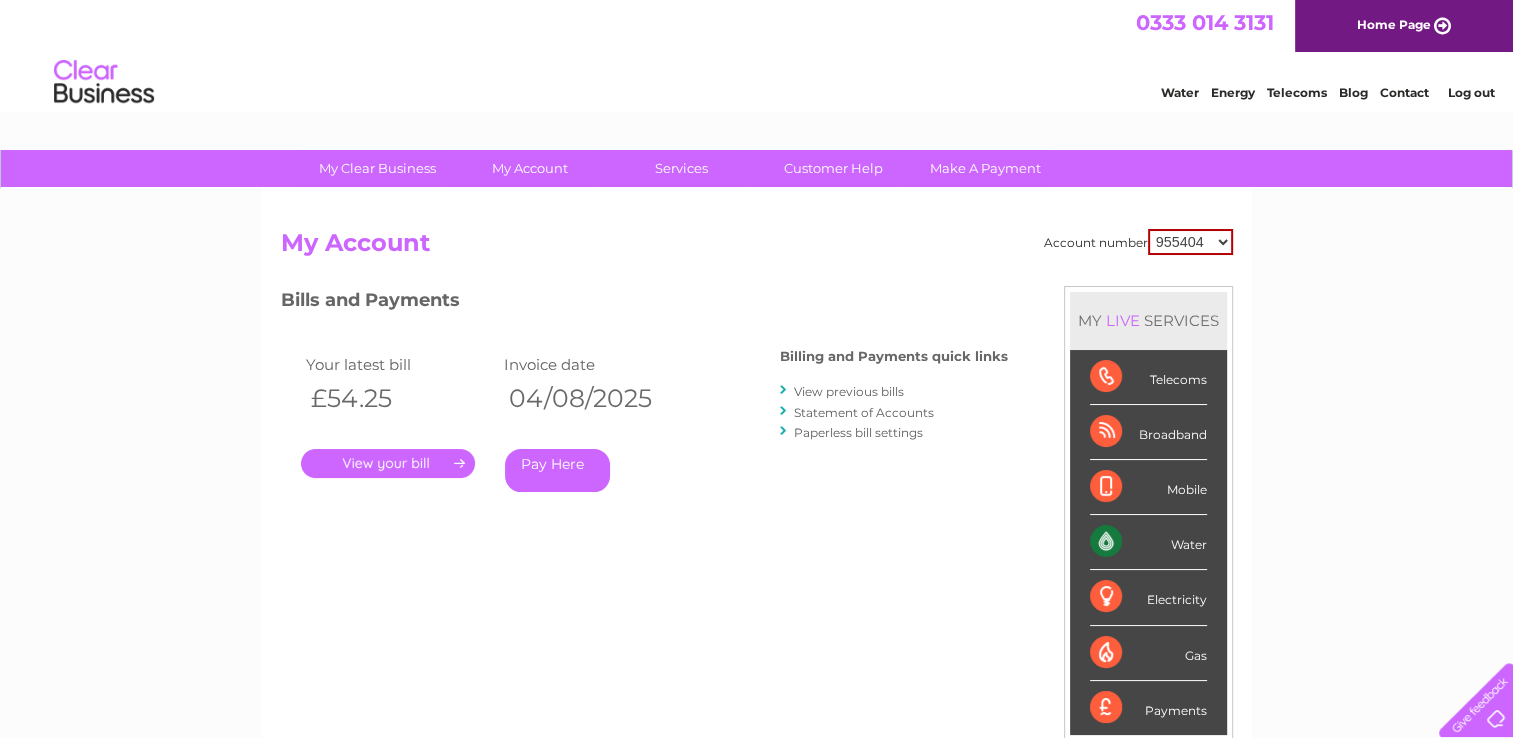 scroll, scrollTop: 0, scrollLeft: 0, axis: both 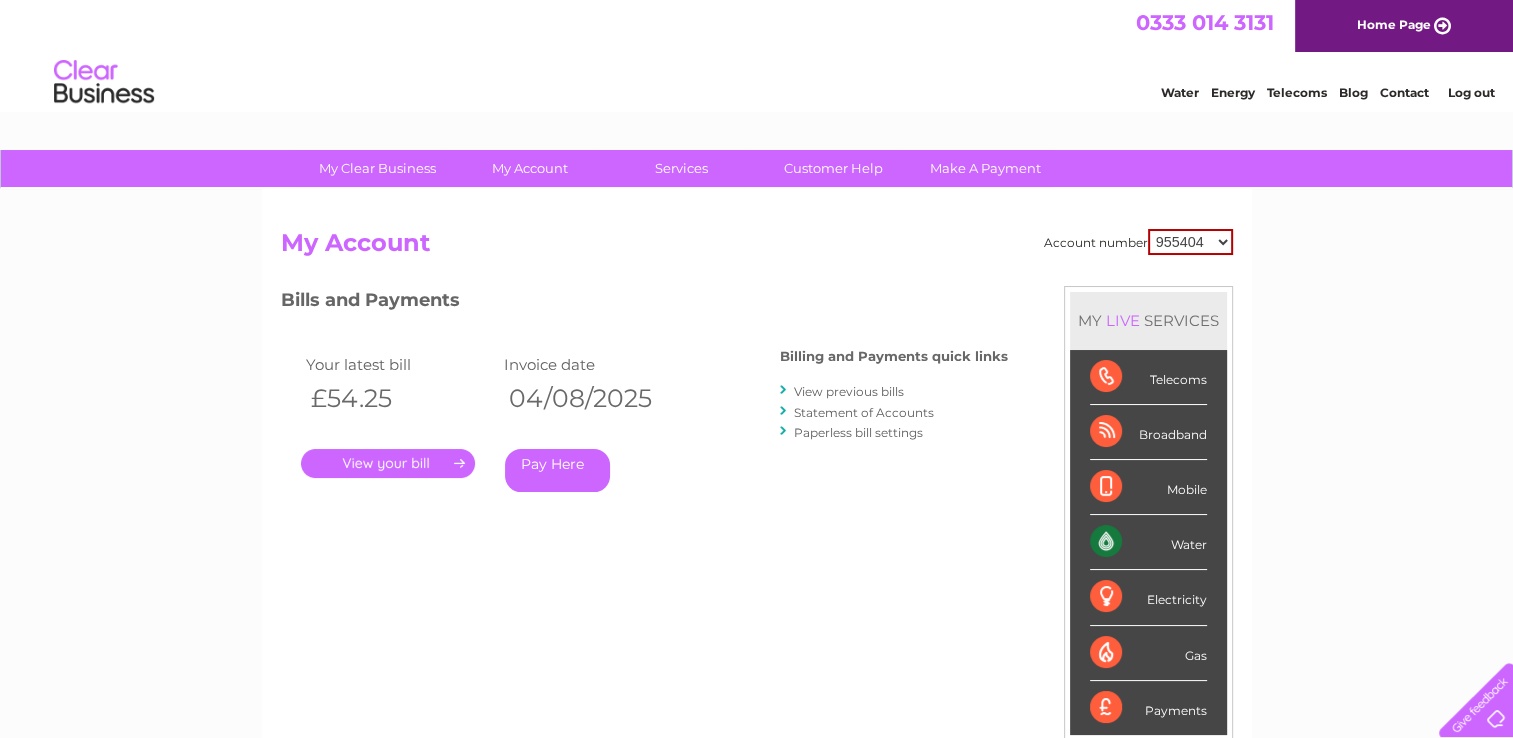 click on "955404
1127466" at bounding box center (1190, 242) 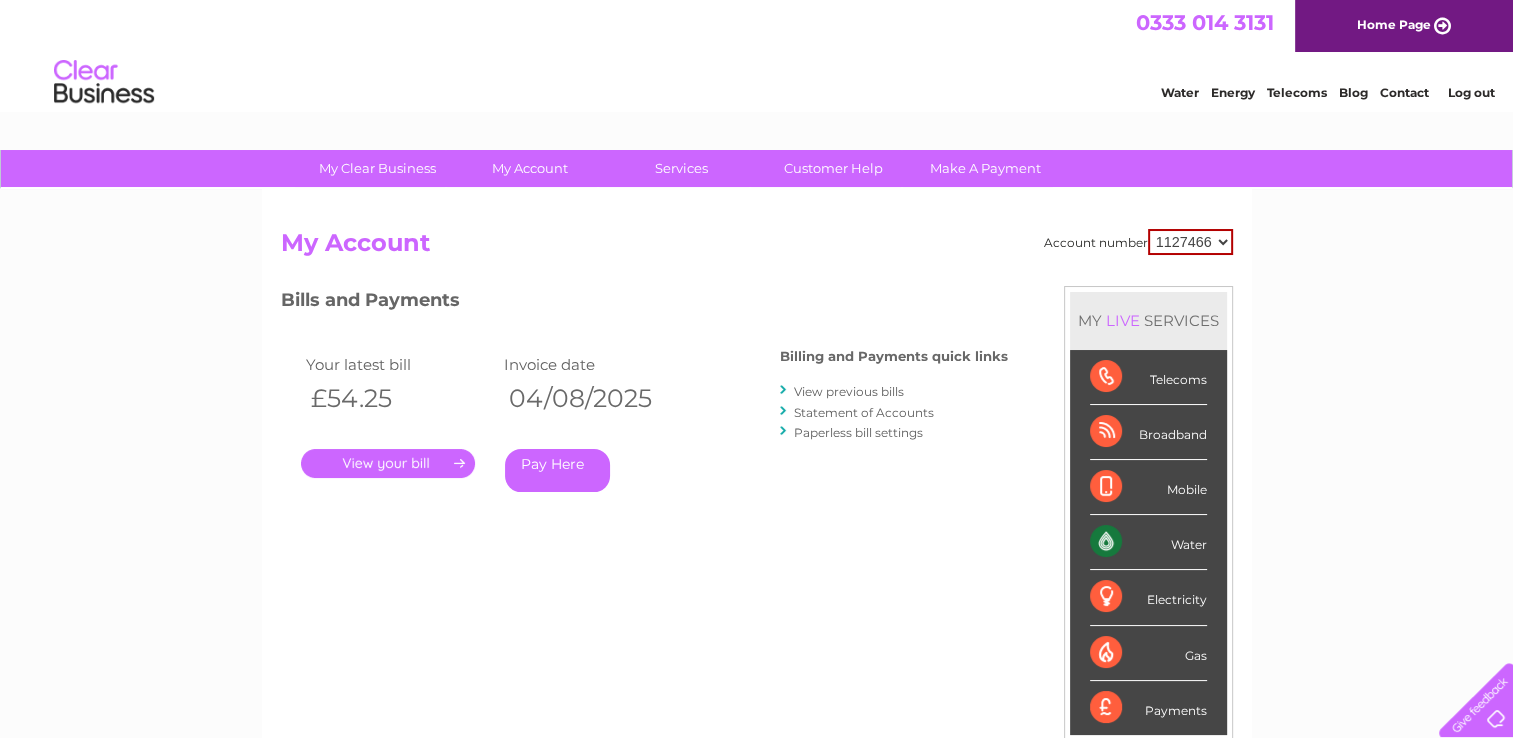 click on "955404
1127466" at bounding box center [1190, 242] 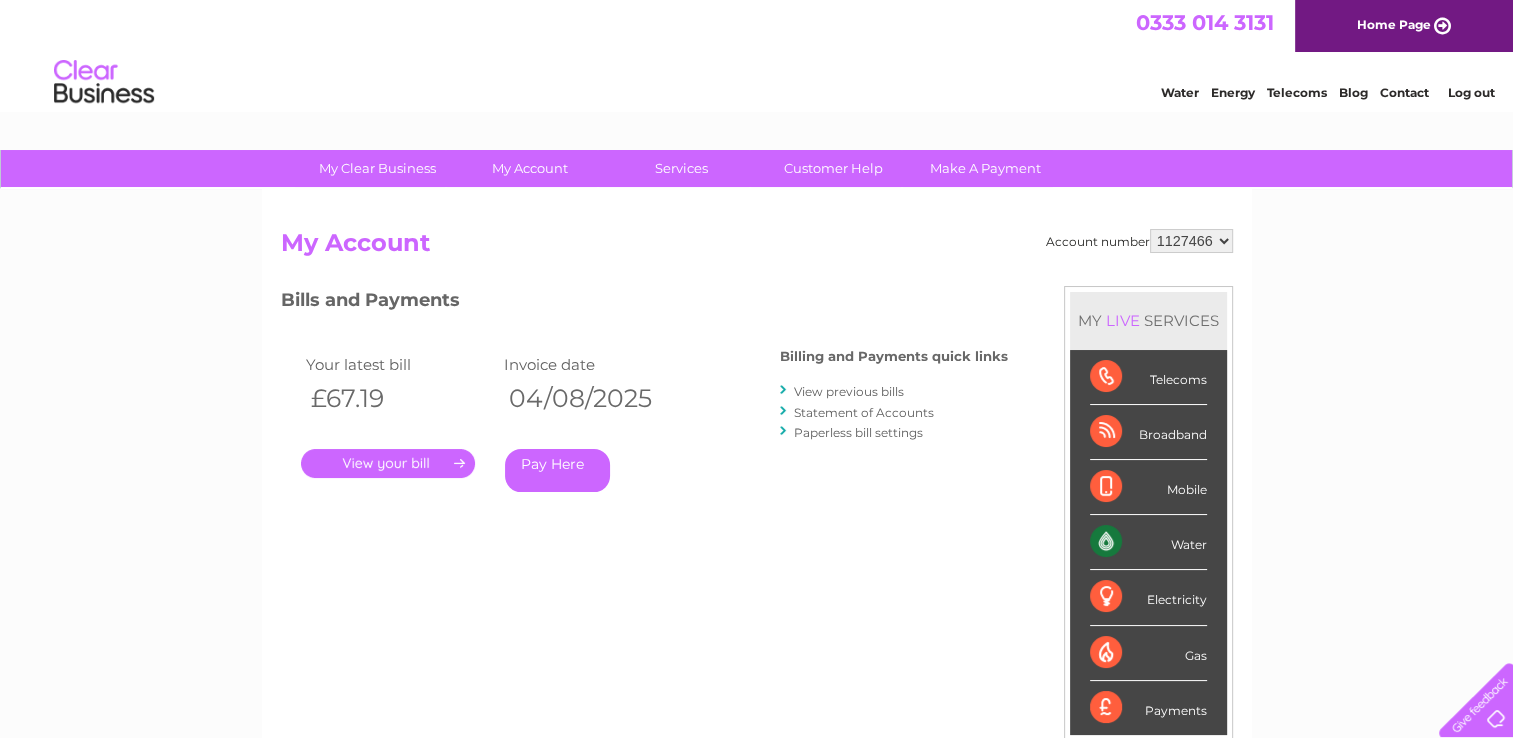 scroll, scrollTop: 0, scrollLeft: 0, axis: both 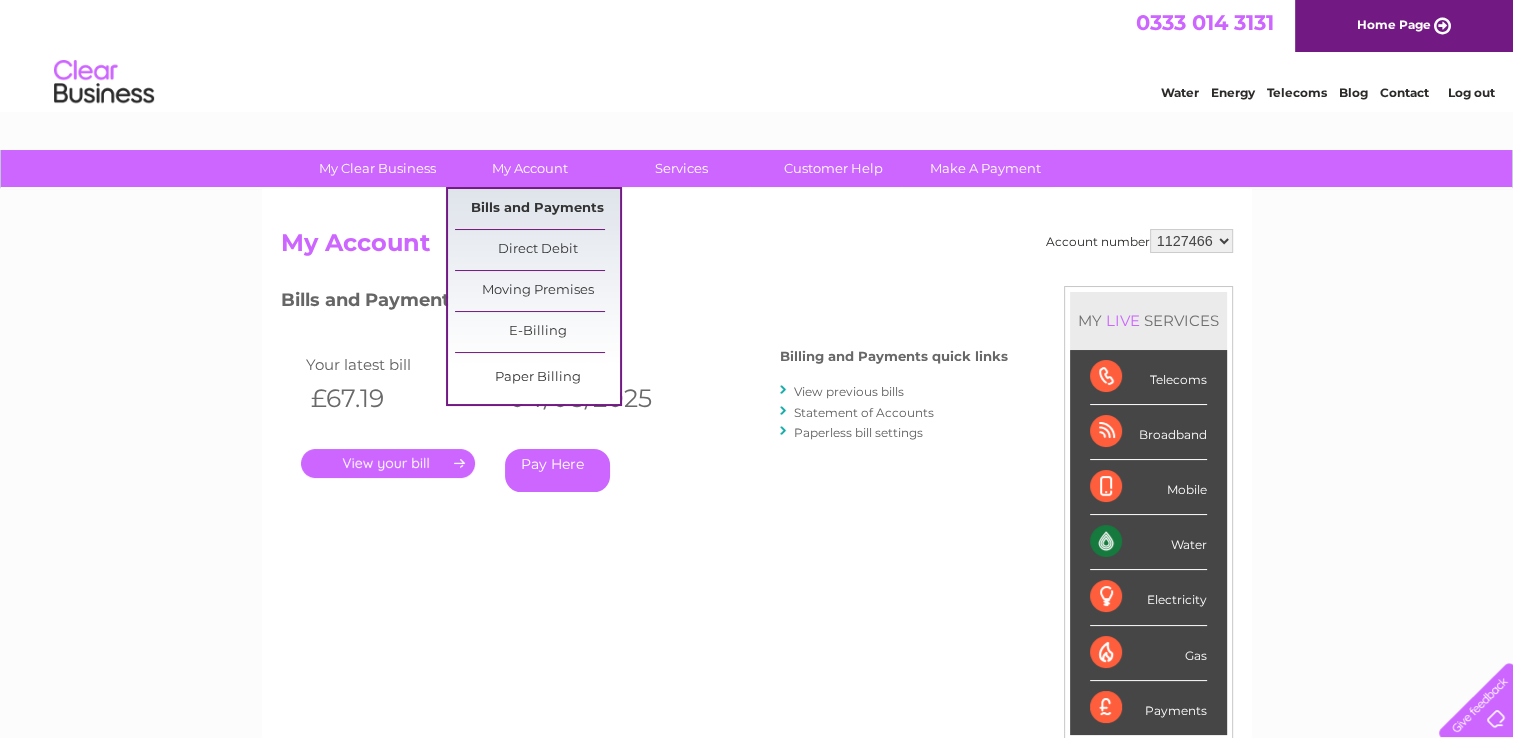 click on "Bills and Payments" at bounding box center (537, 209) 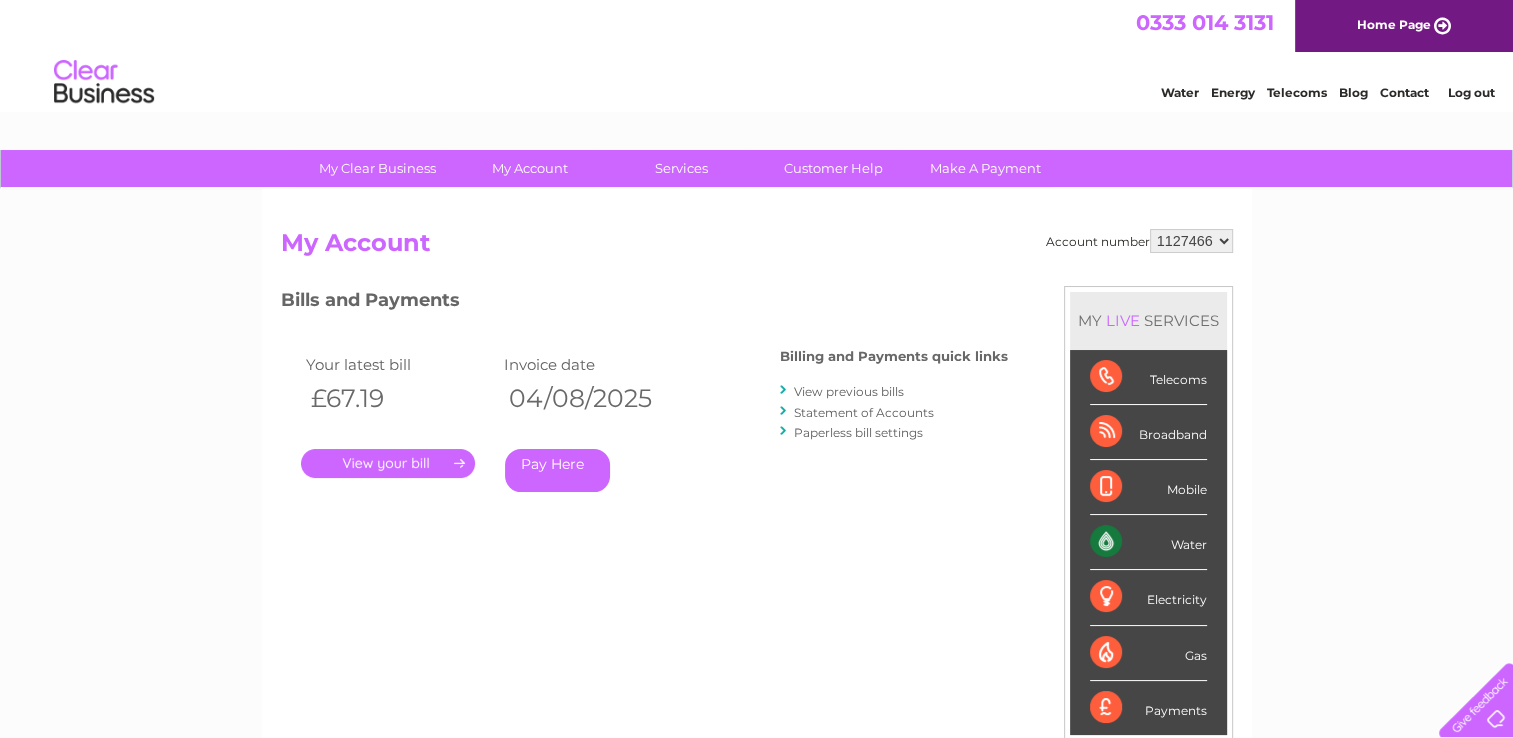 scroll, scrollTop: 0, scrollLeft: 0, axis: both 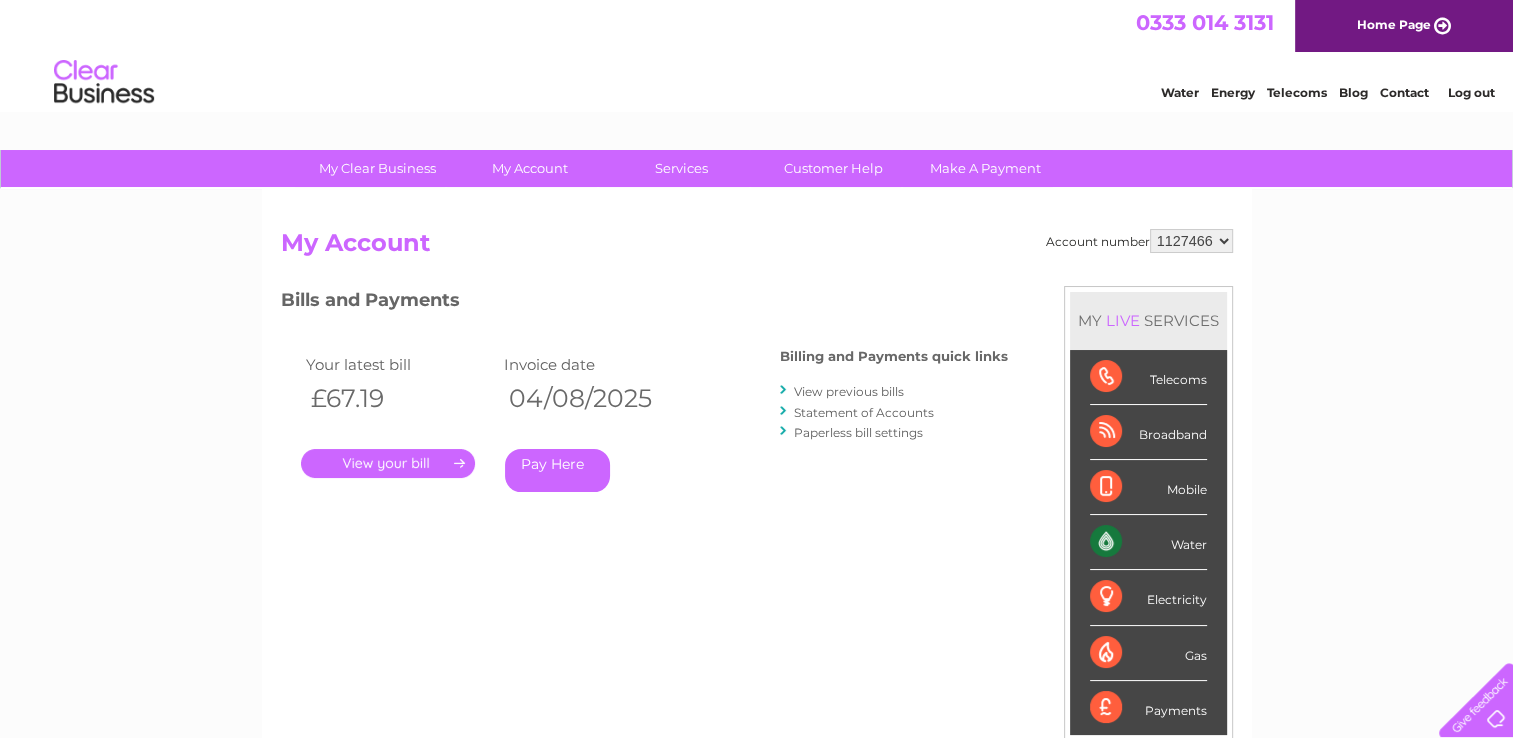 click on "." at bounding box center [388, 463] 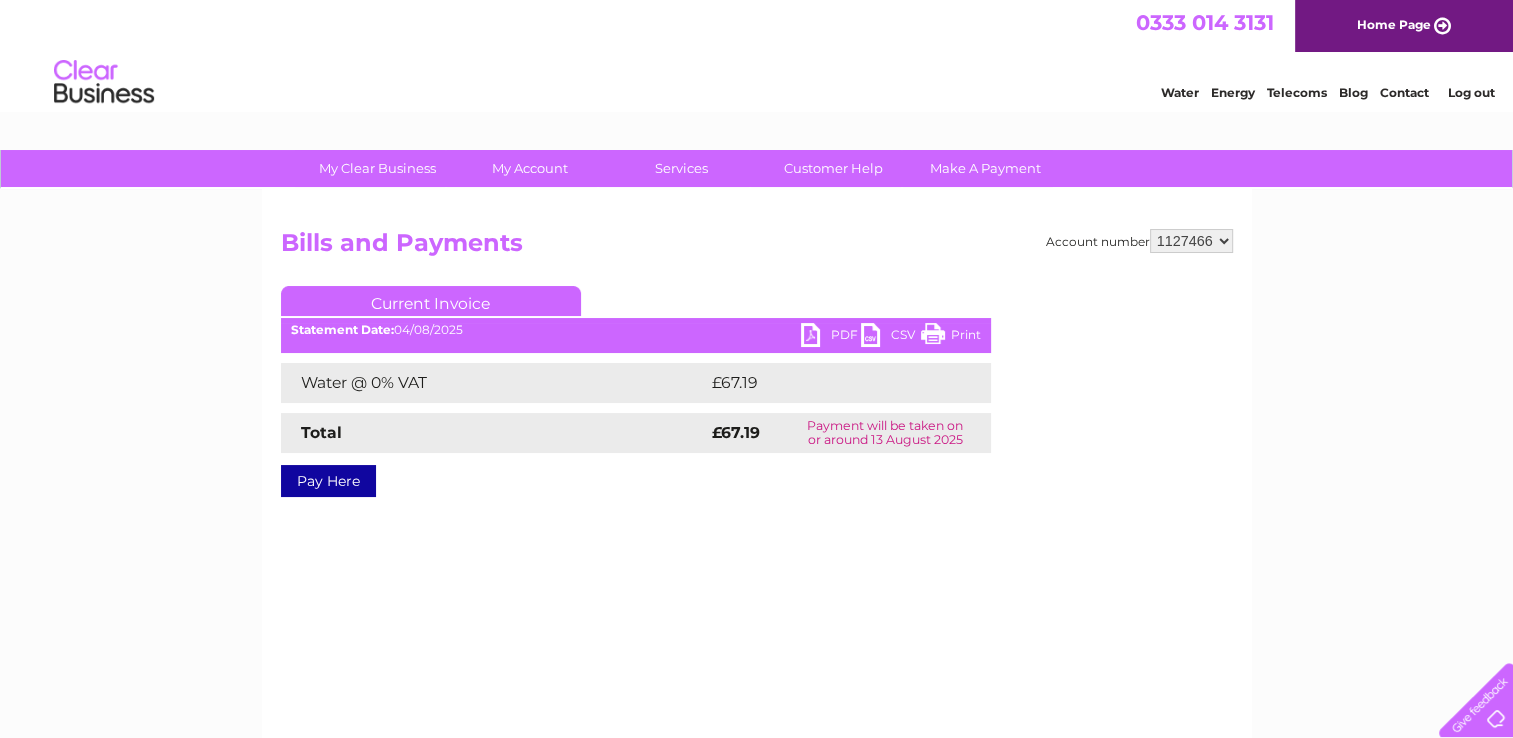scroll, scrollTop: 0, scrollLeft: 0, axis: both 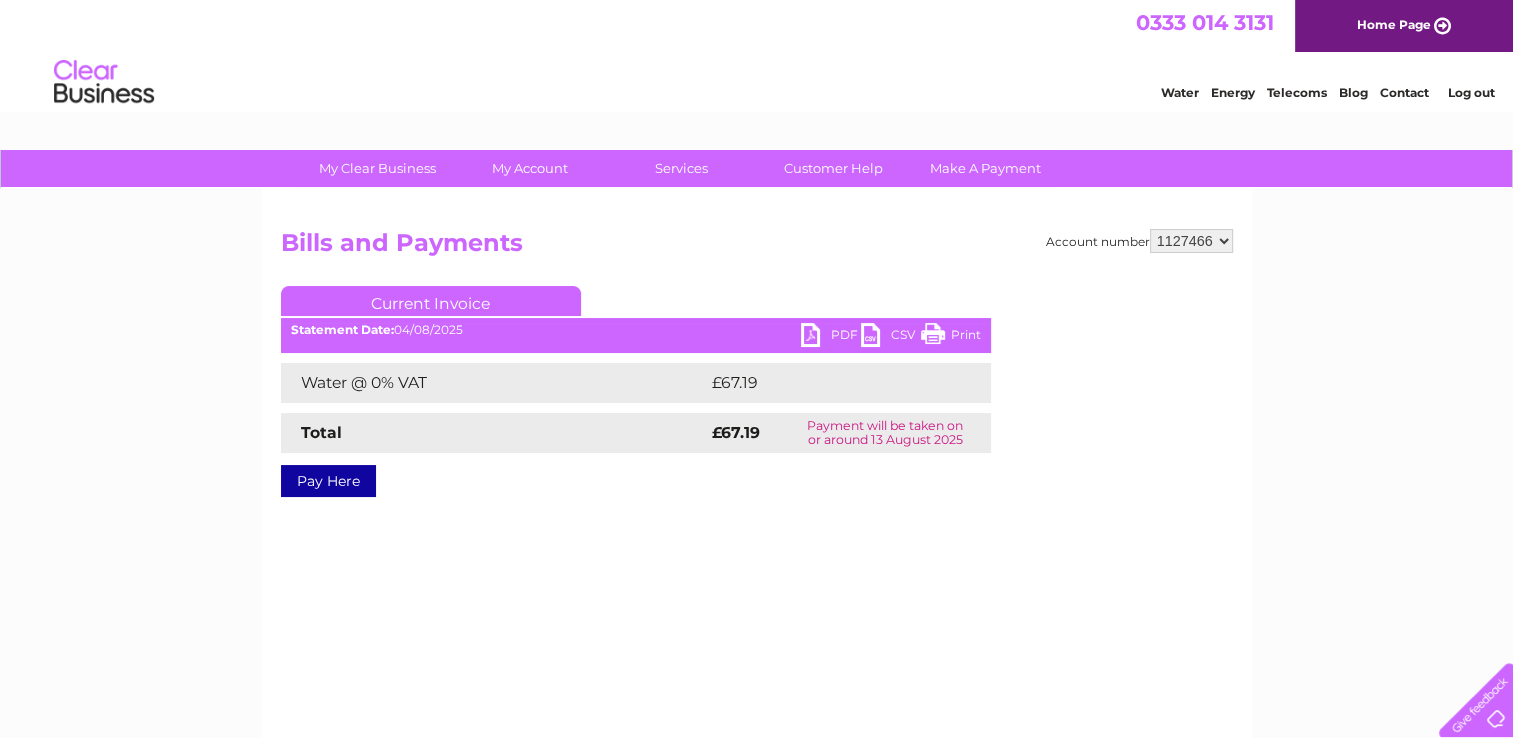 click on "PDF" at bounding box center [831, 337] 